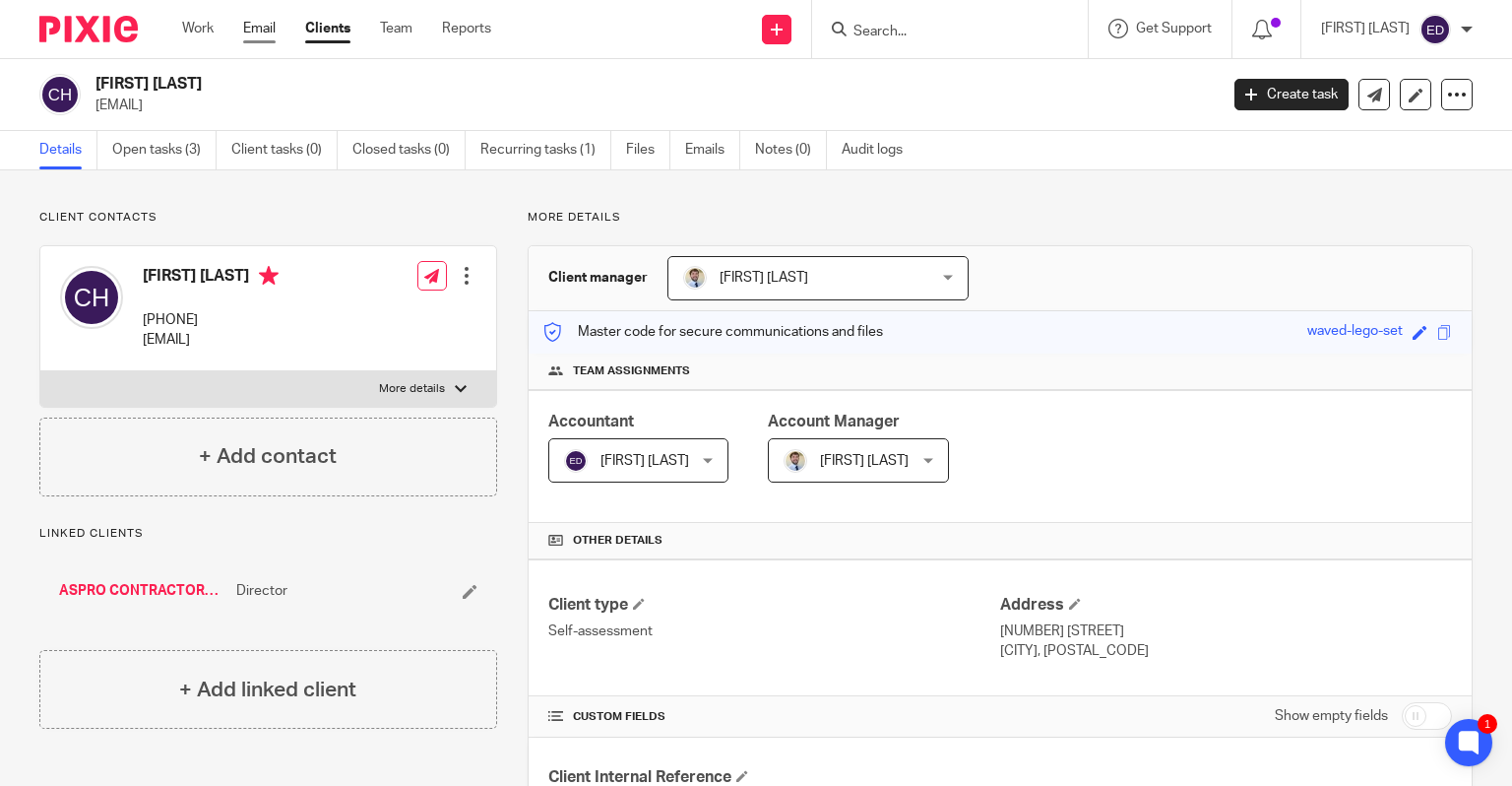 scroll, scrollTop: 0, scrollLeft: 0, axis: both 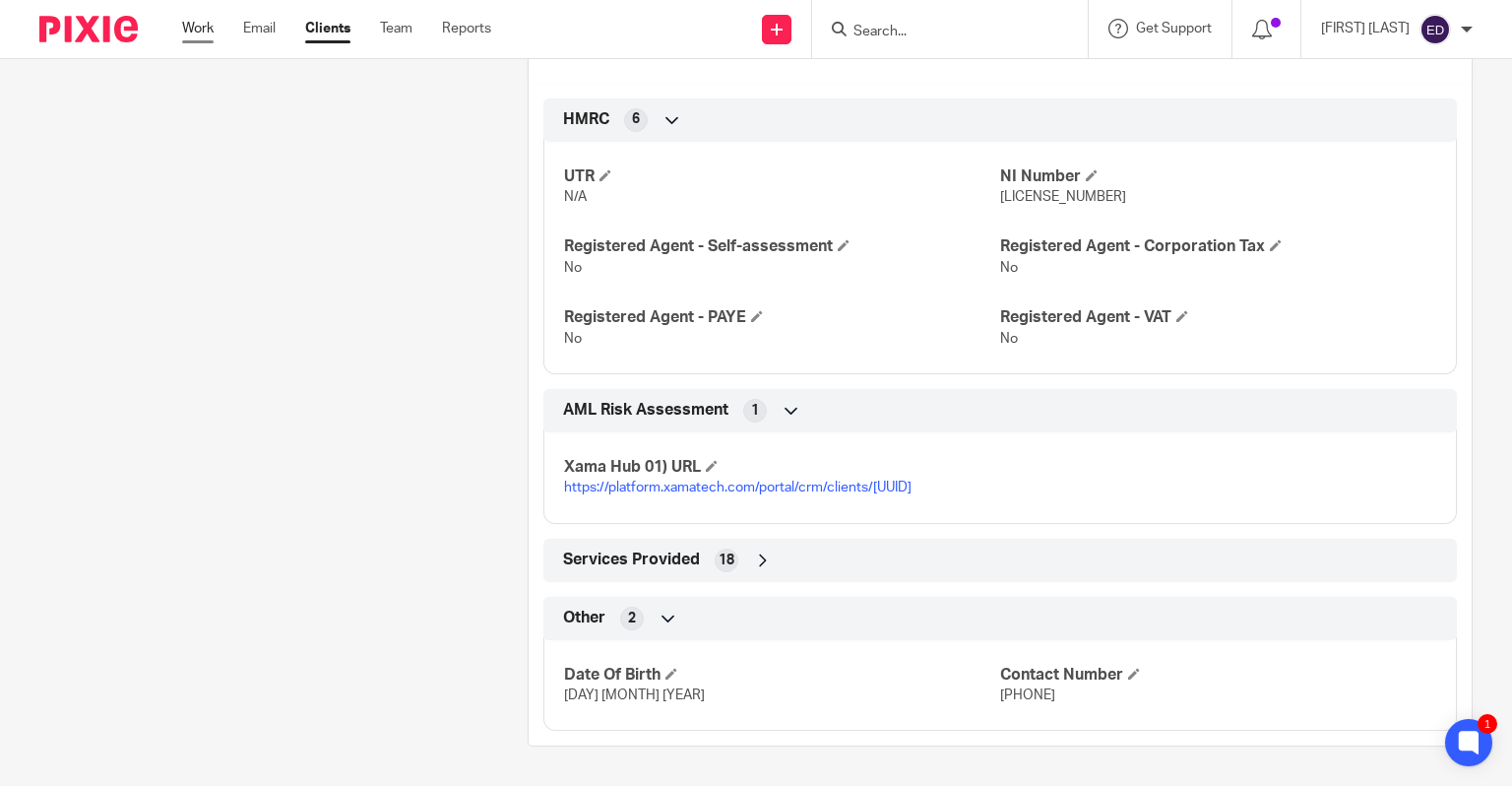 click on "Work" at bounding box center [198, 29] 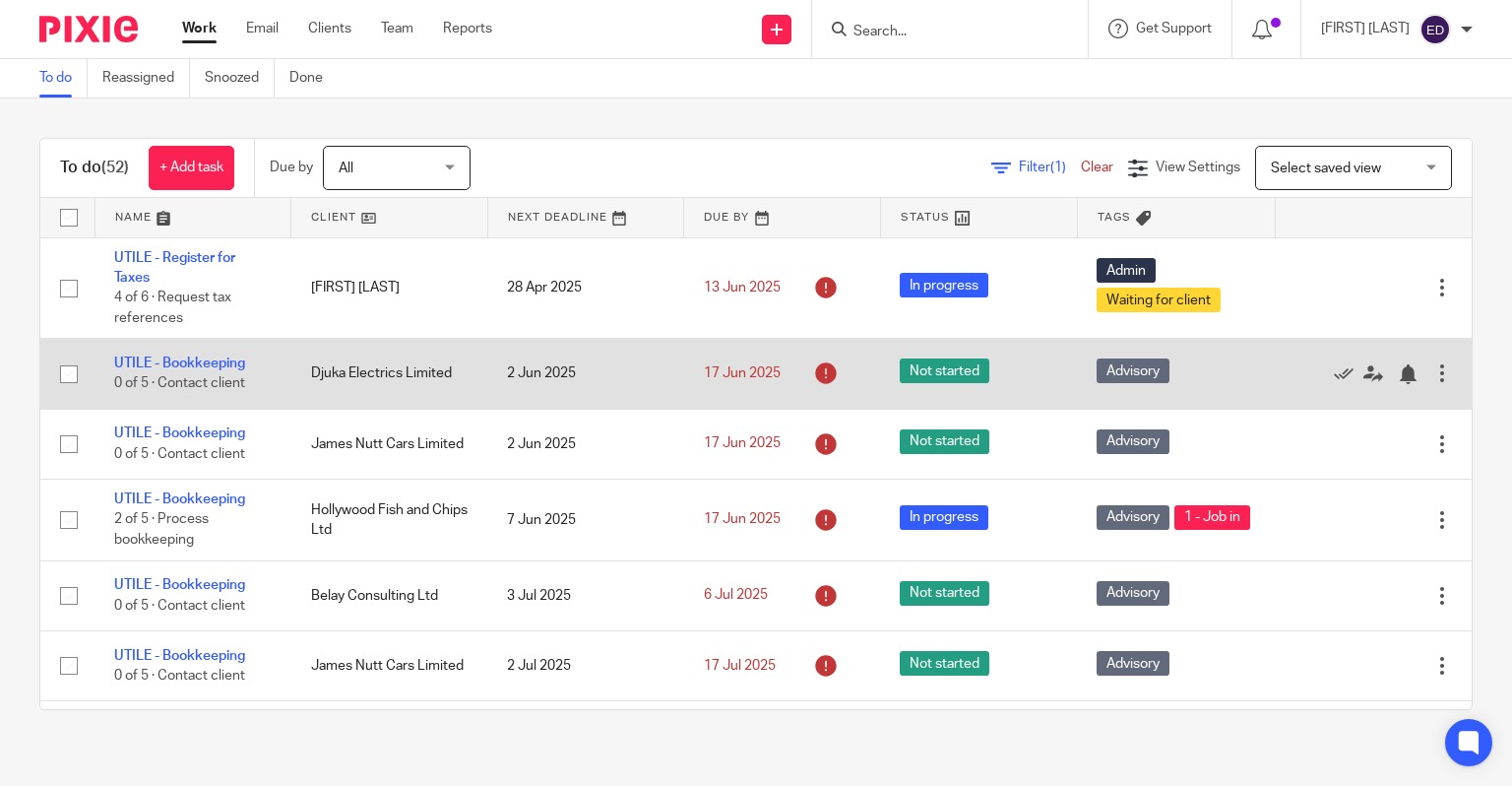scroll, scrollTop: 0, scrollLeft: 0, axis: both 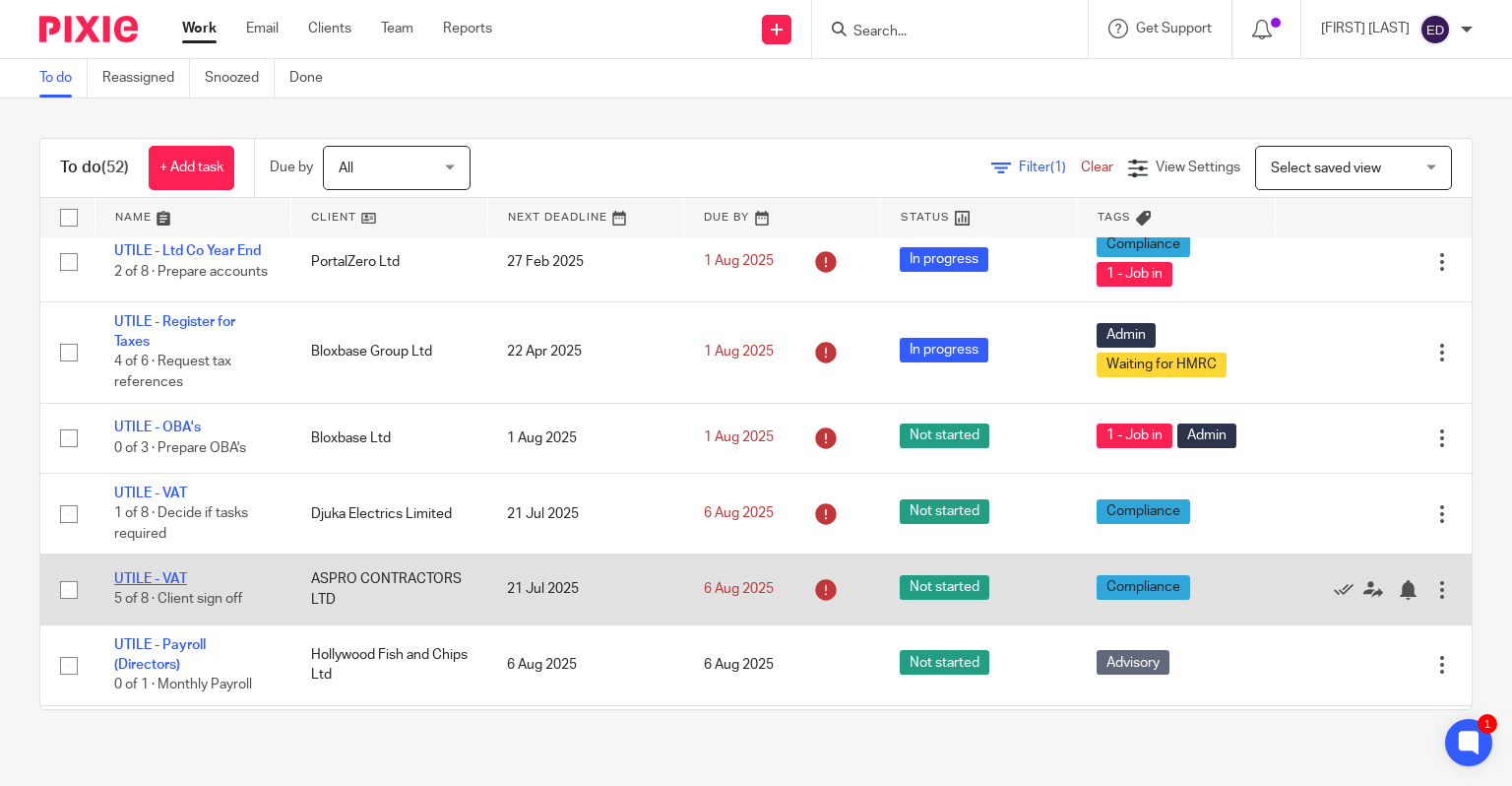 click on "UTILE - VAT" 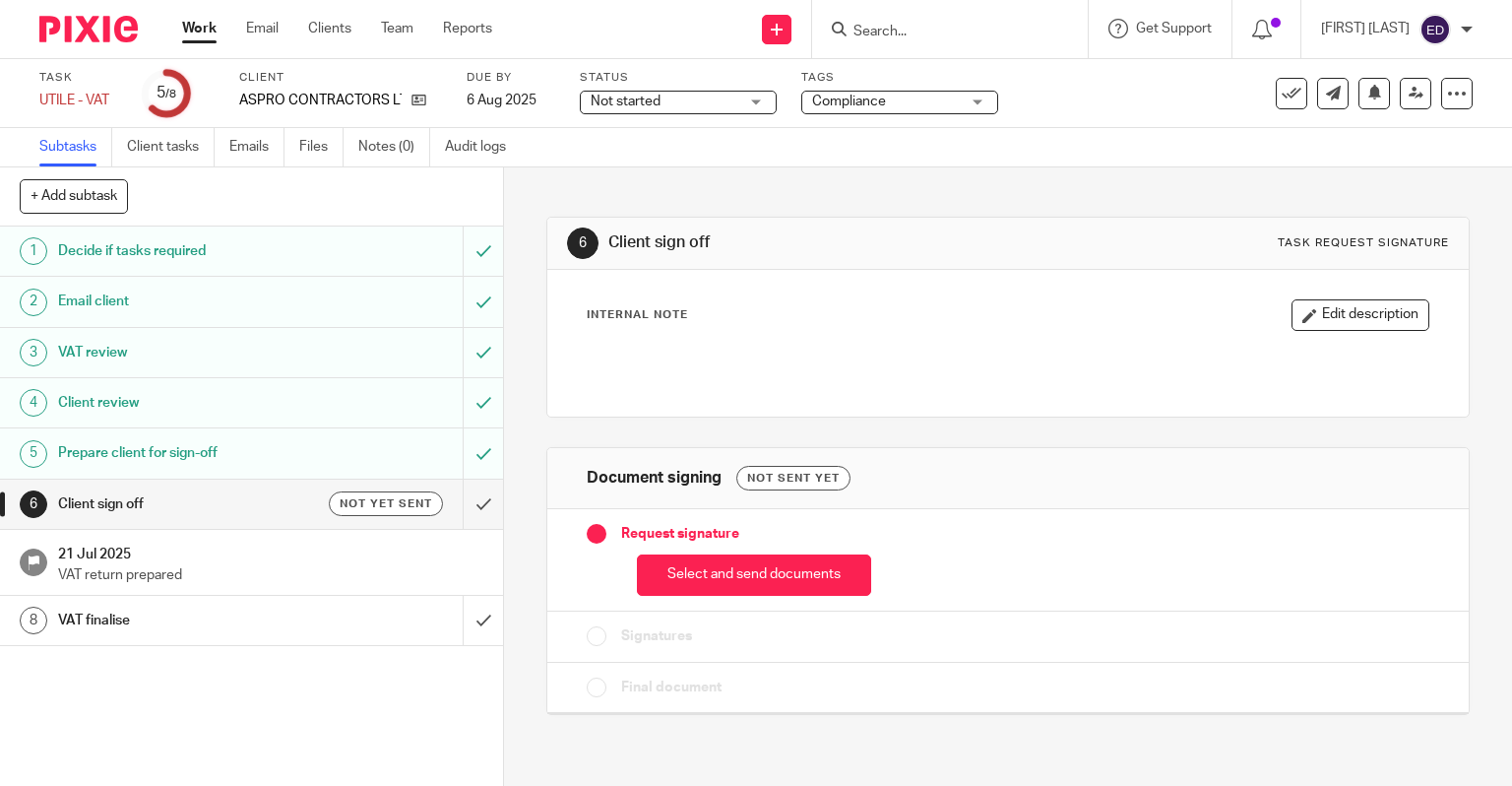 scroll, scrollTop: 0, scrollLeft: 0, axis: both 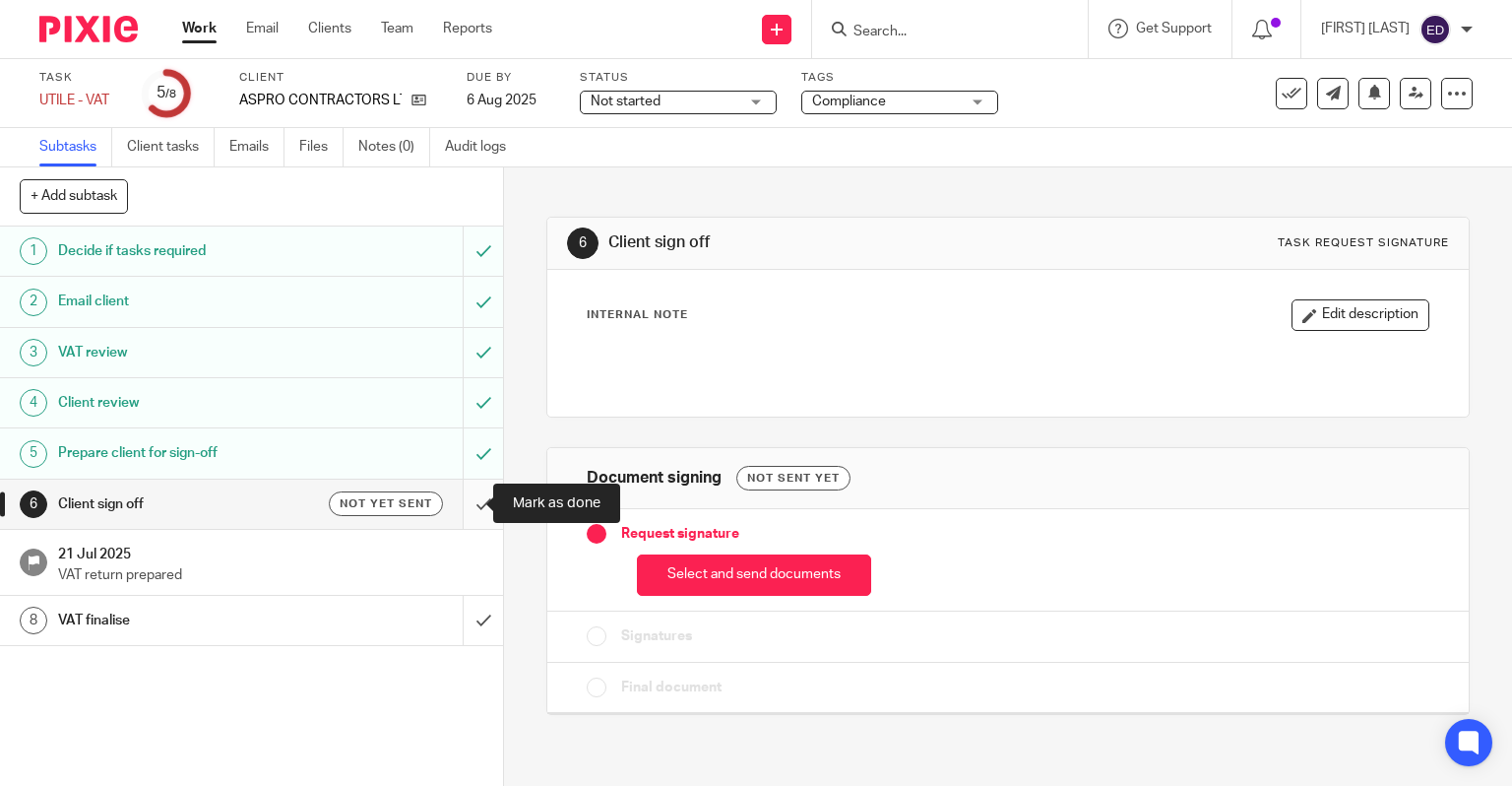 click at bounding box center [251, 504] 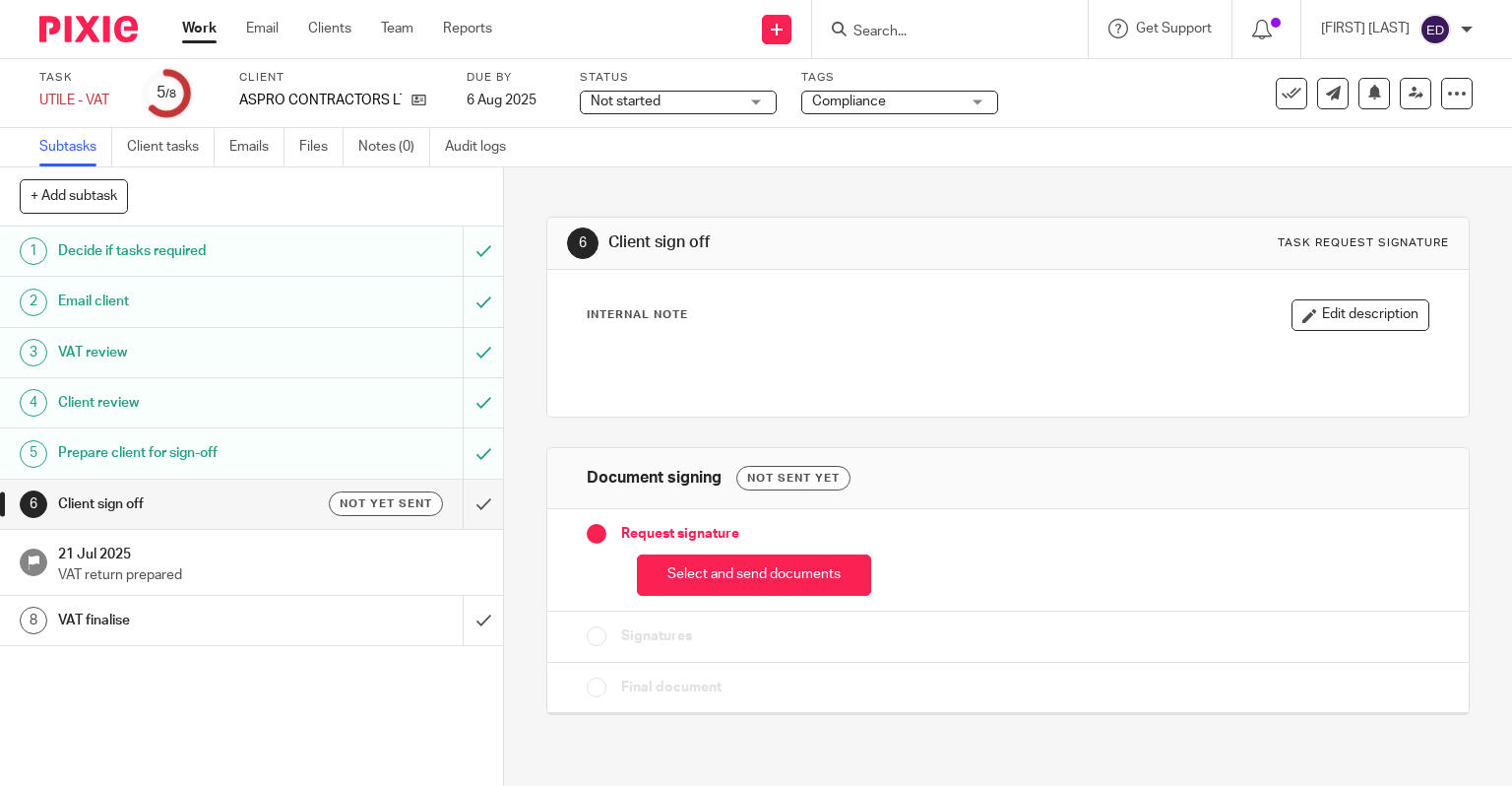 scroll, scrollTop: 0, scrollLeft: 0, axis: both 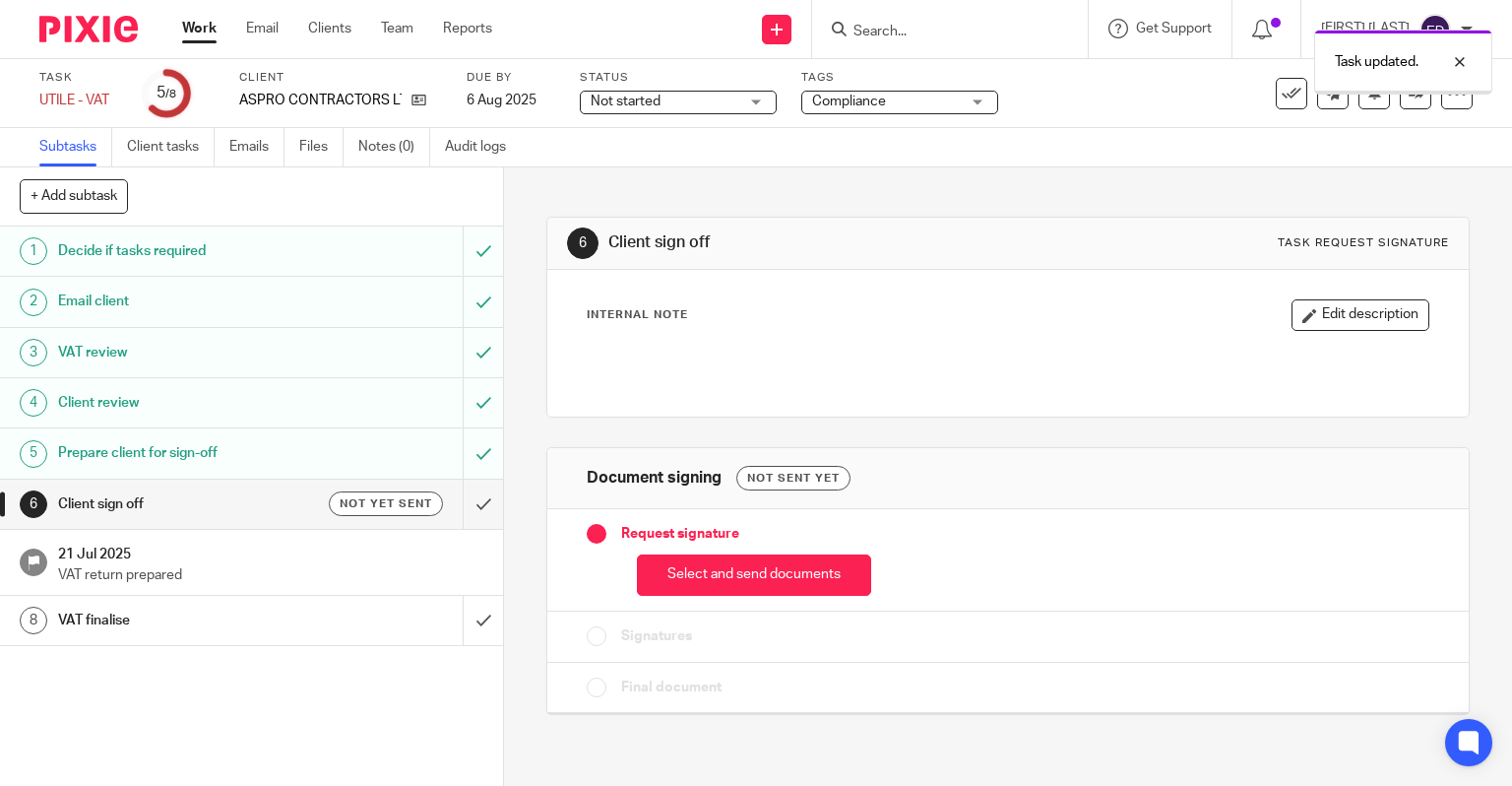 click on "VAT finalise" at bounding box center [250, 621] 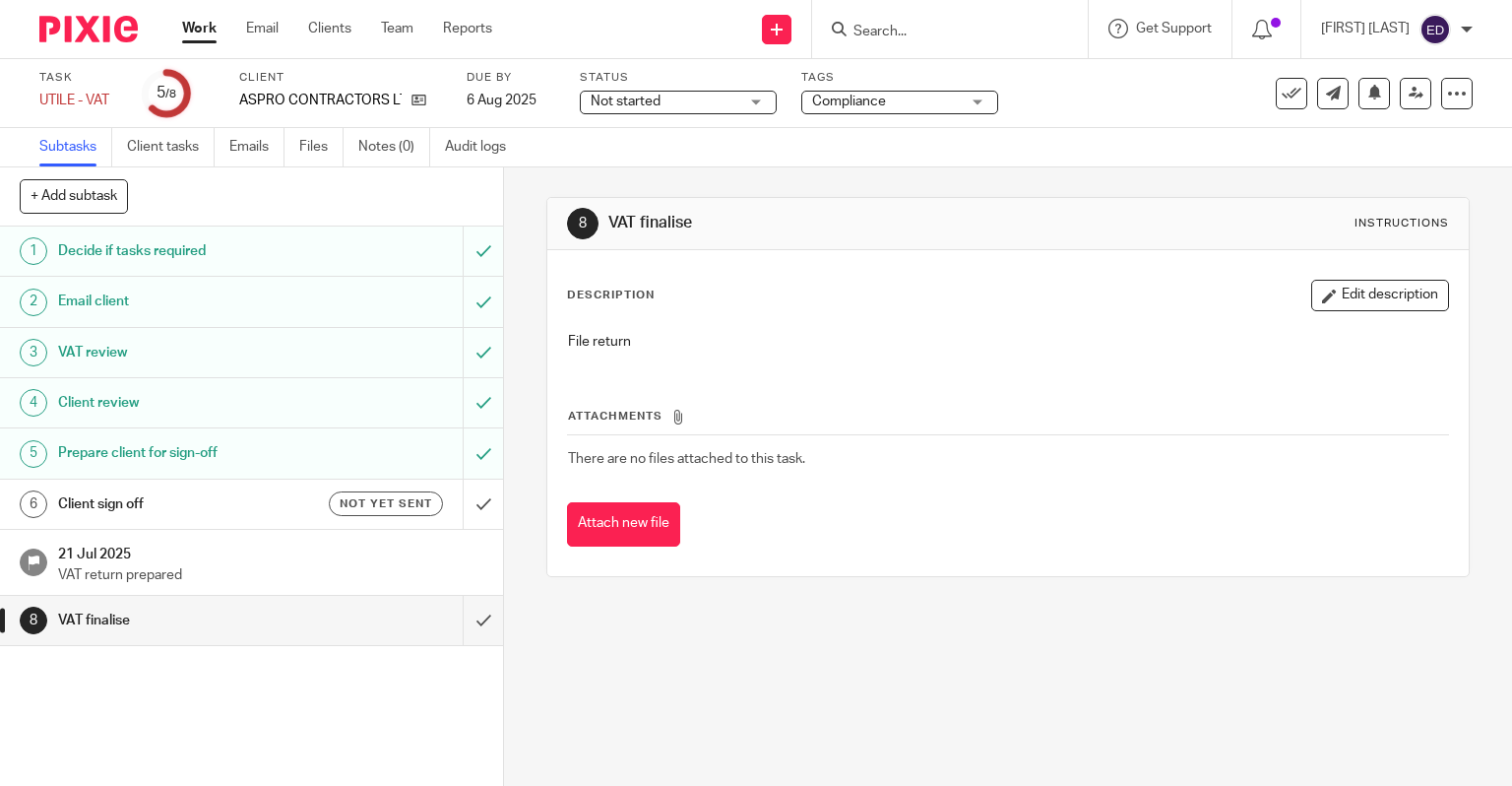 scroll, scrollTop: 0, scrollLeft: 0, axis: both 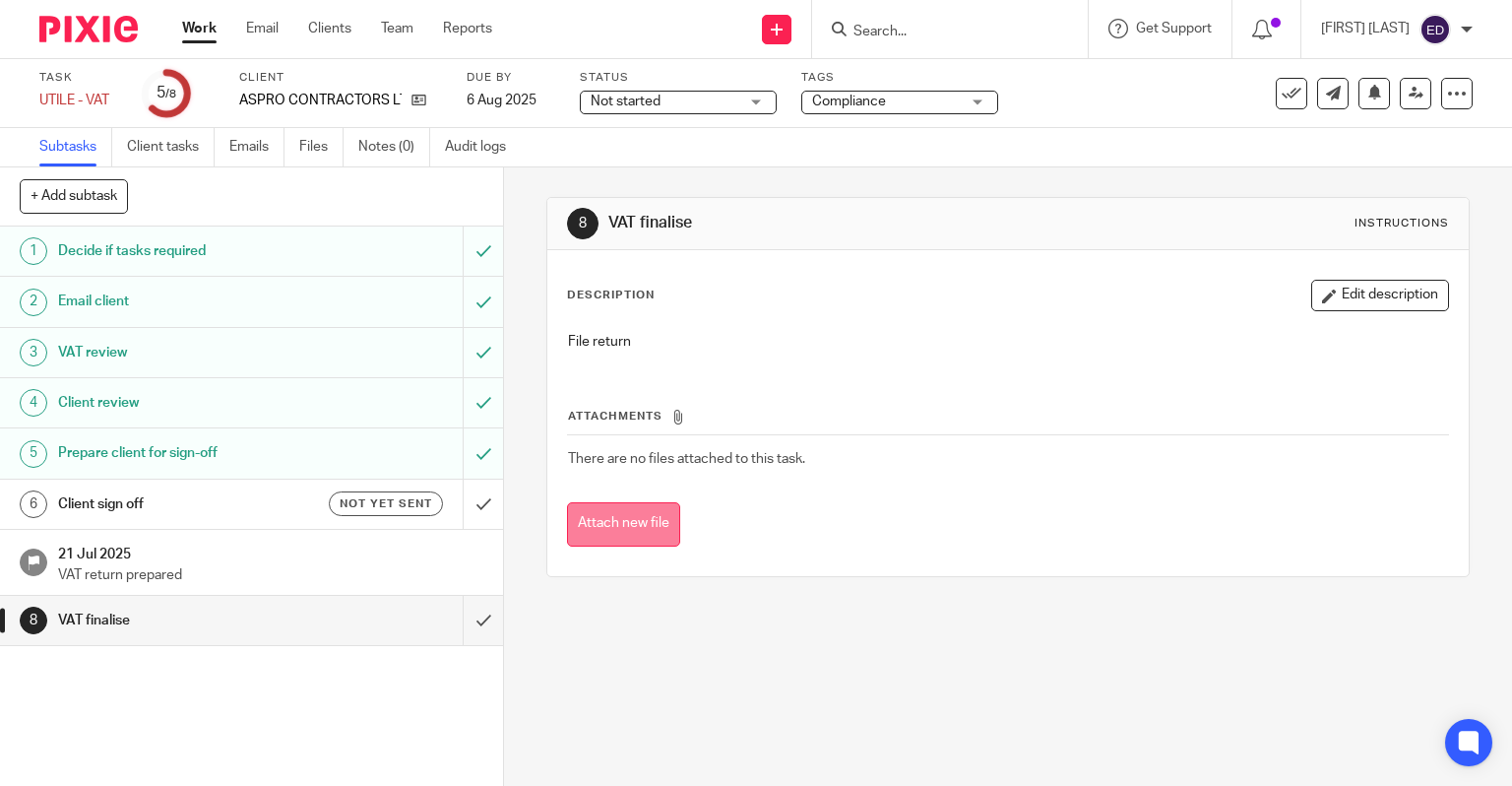 click on "Attach new file" at bounding box center [623, 524] 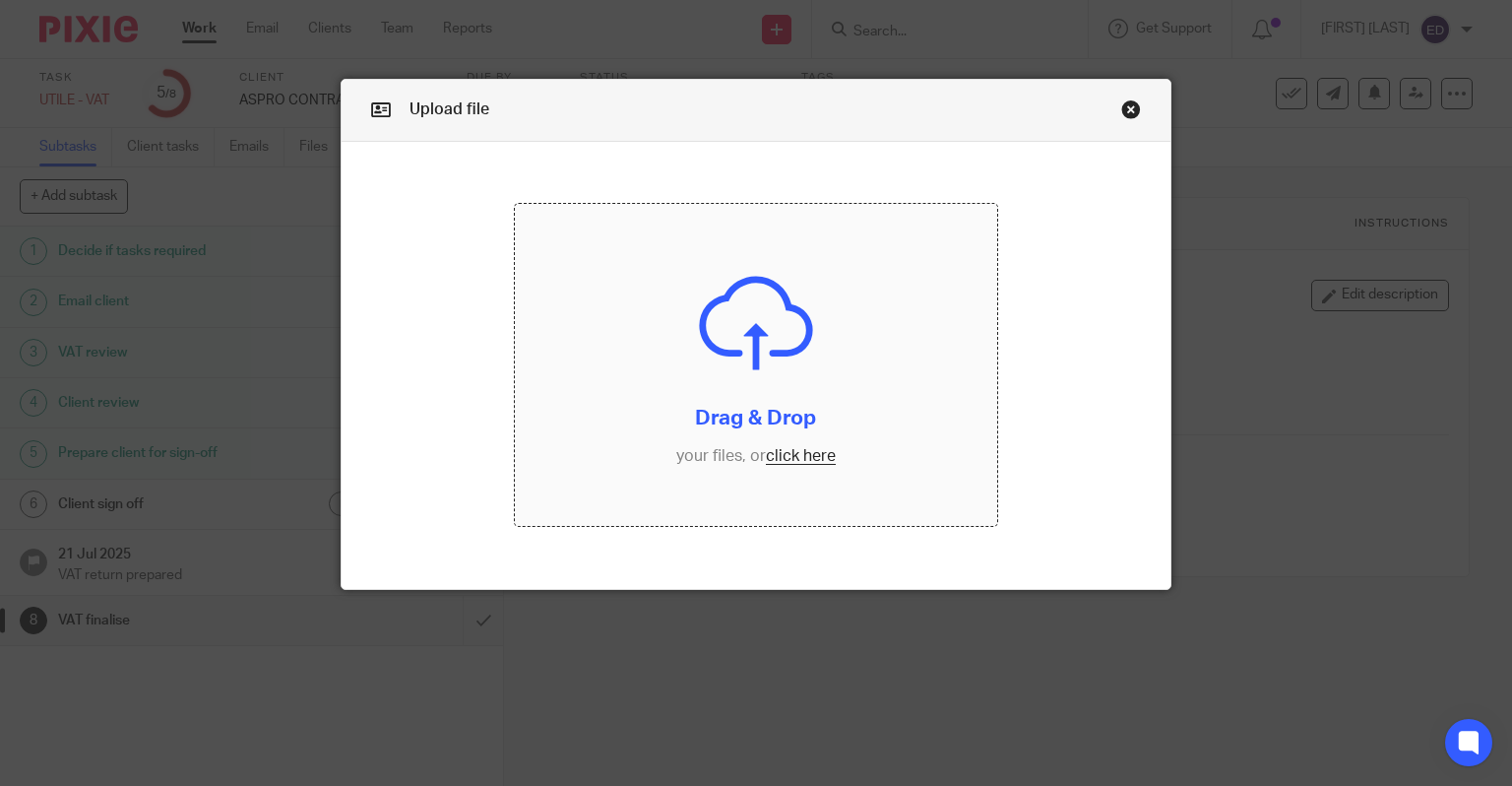 click at bounding box center (756, 364) 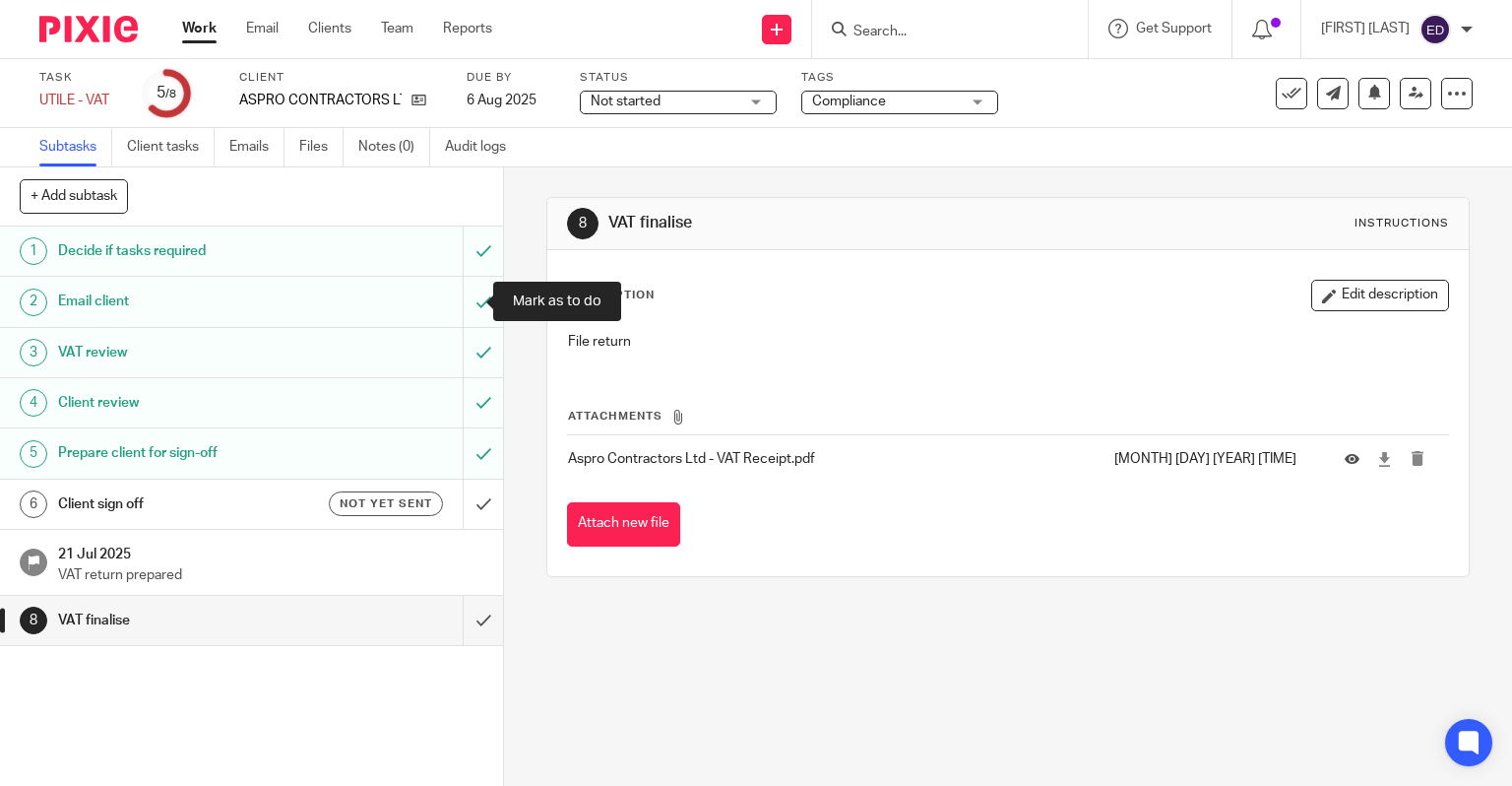 scroll, scrollTop: 0, scrollLeft: 0, axis: both 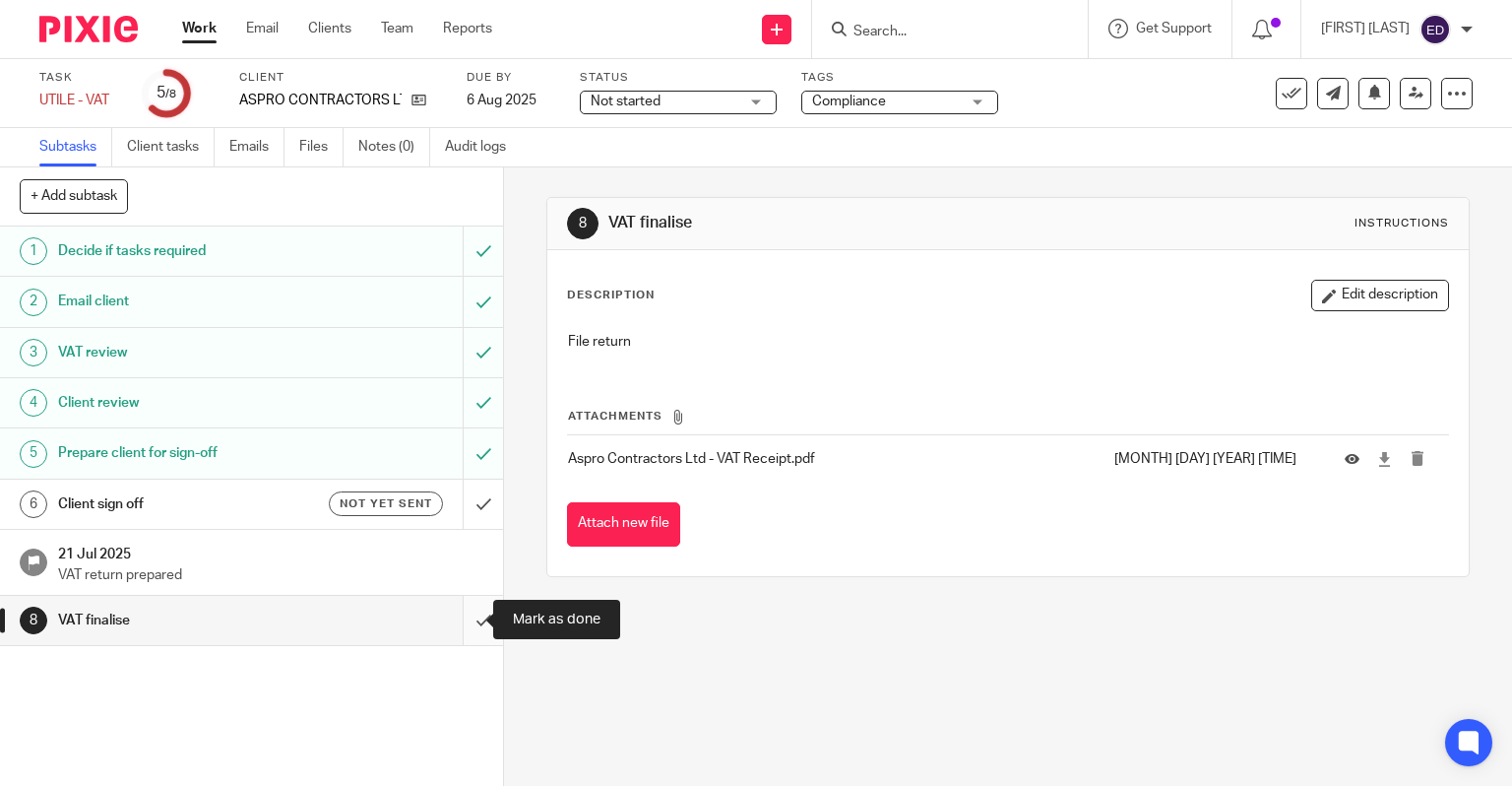 click at bounding box center (251, 621) 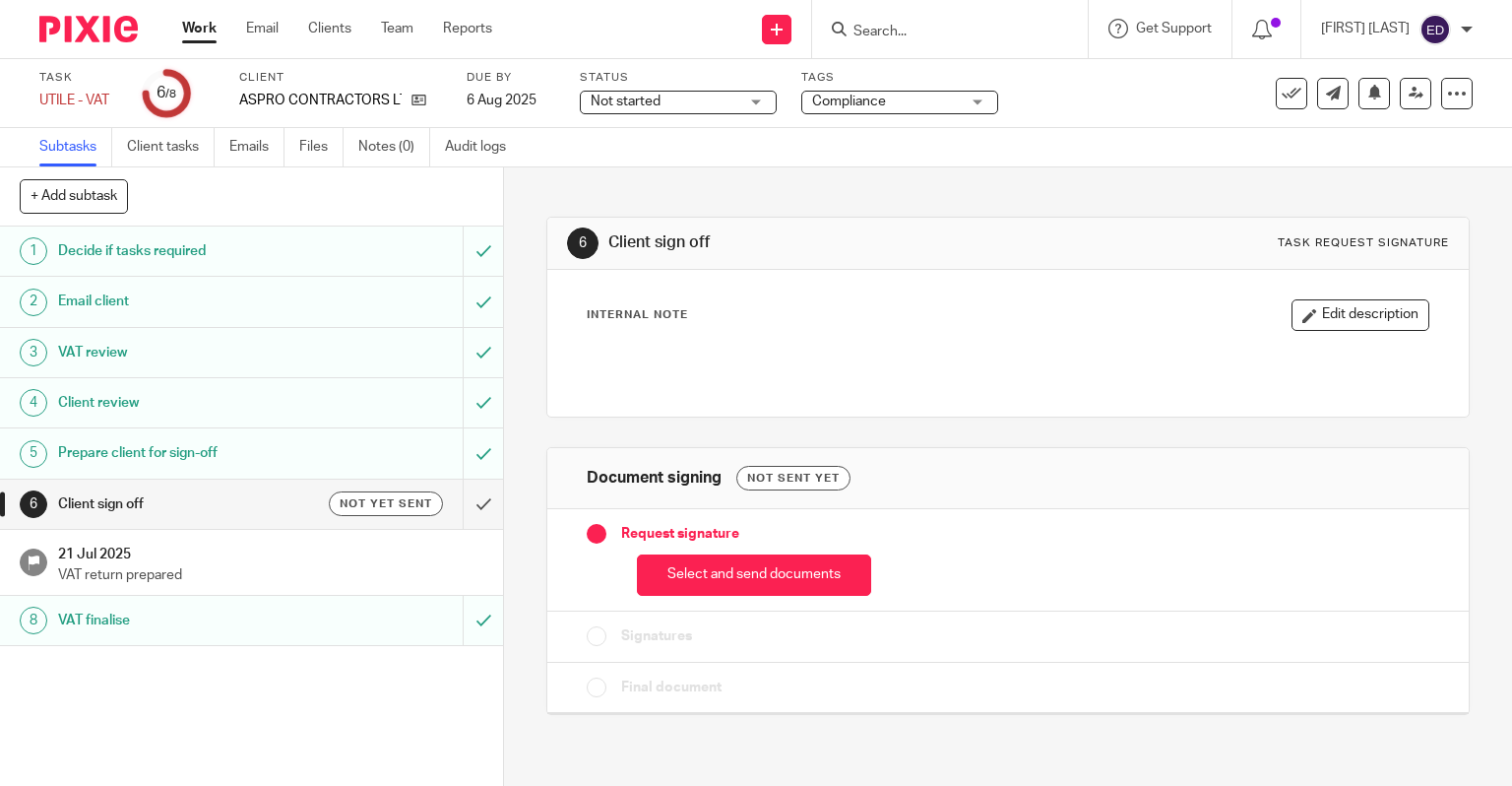 scroll, scrollTop: 0, scrollLeft: 0, axis: both 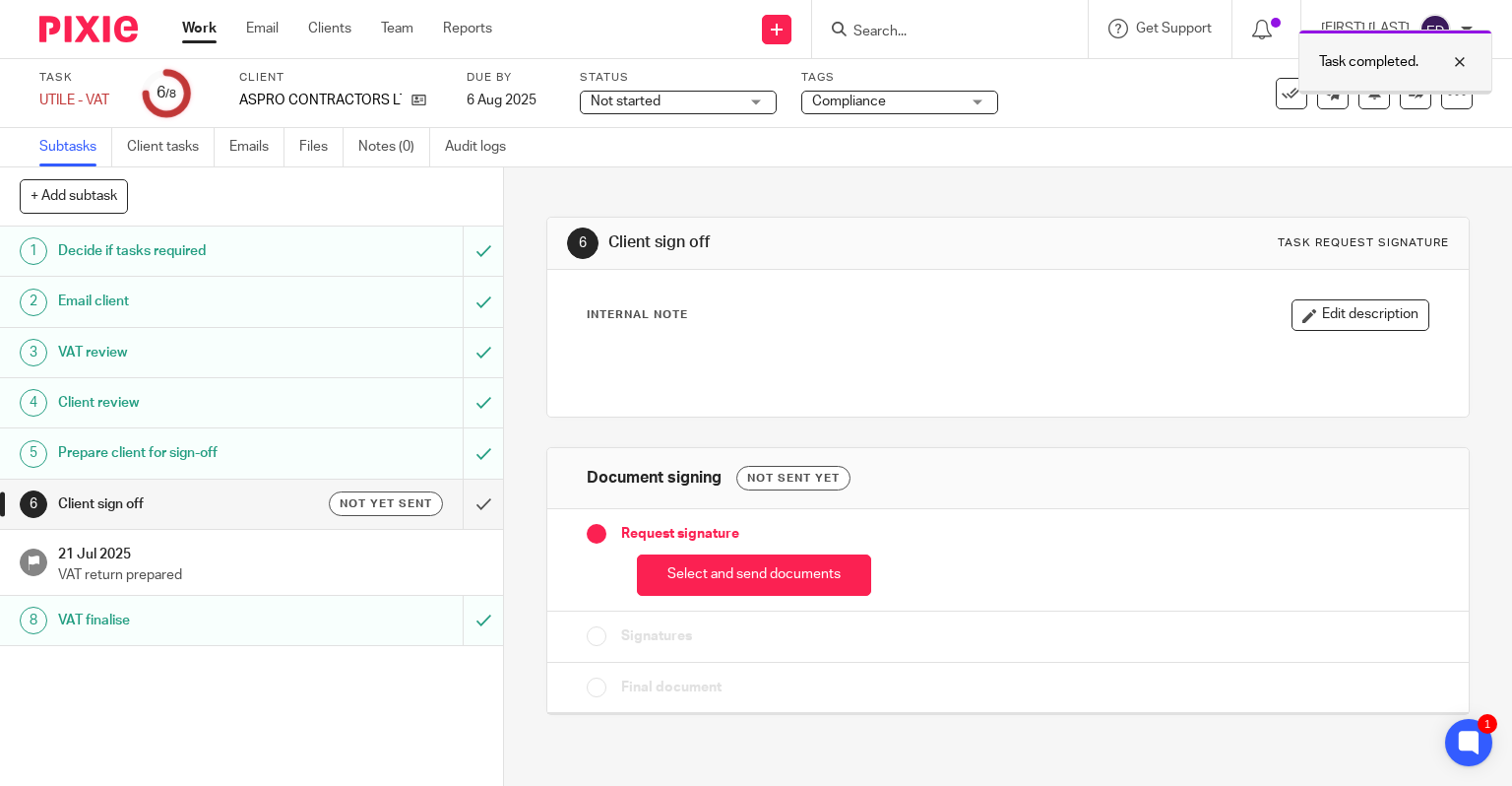 click at bounding box center [1445, 62] 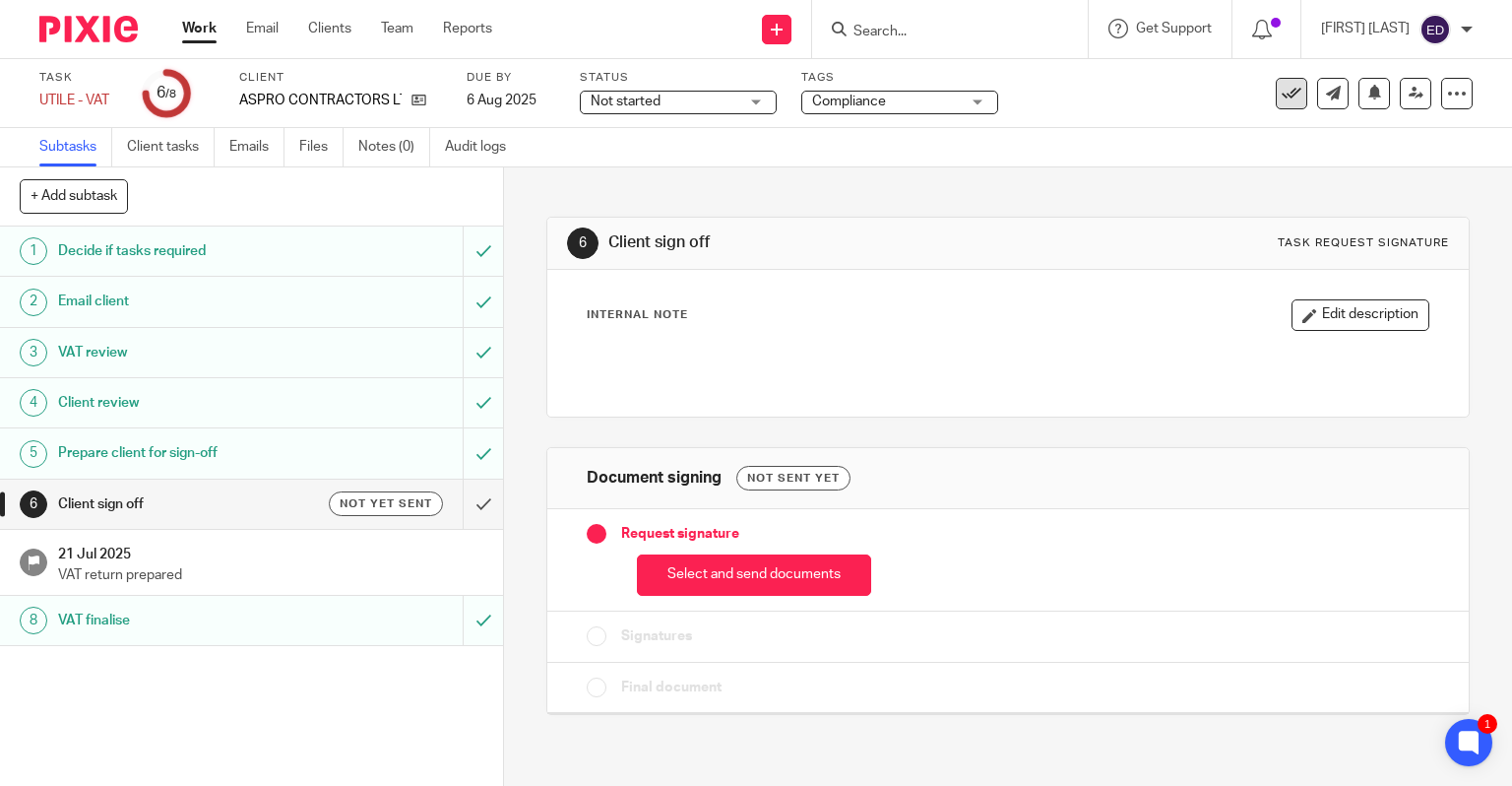 click at bounding box center (1292, 94) 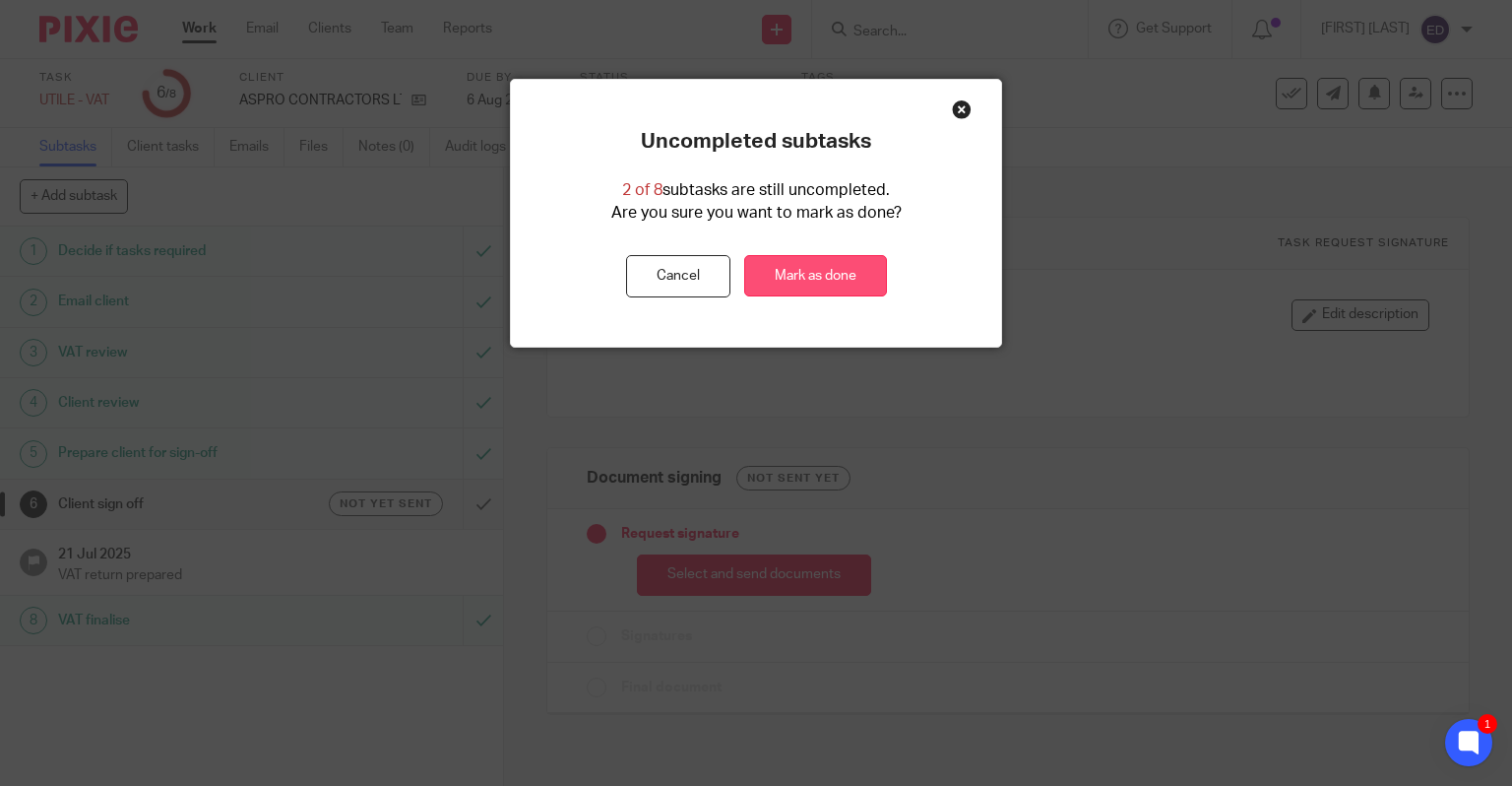 click on "Mark as done" at bounding box center (815, 276) 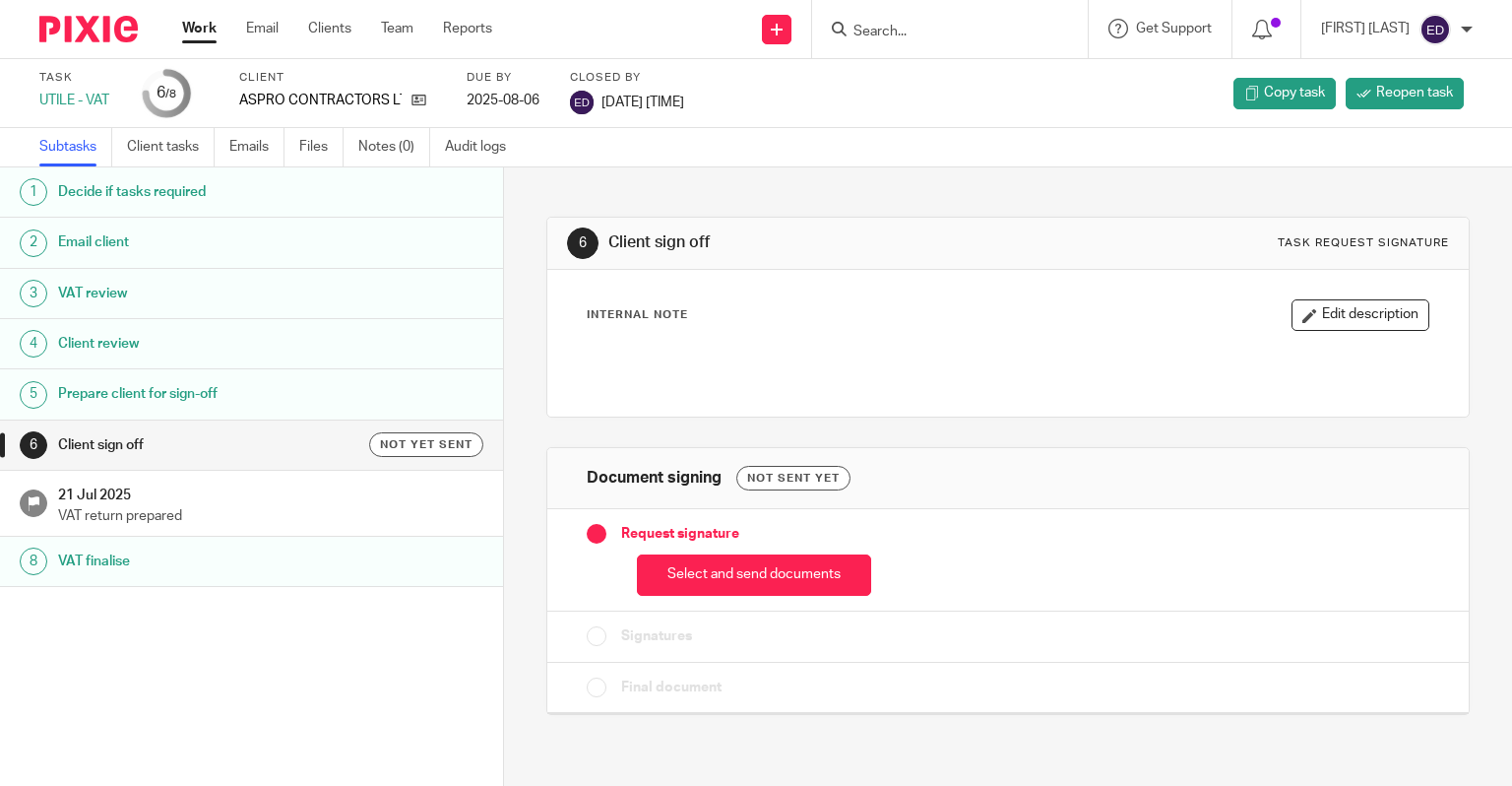 scroll, scrollTop: 0, scrollLeft: 0, axis: both 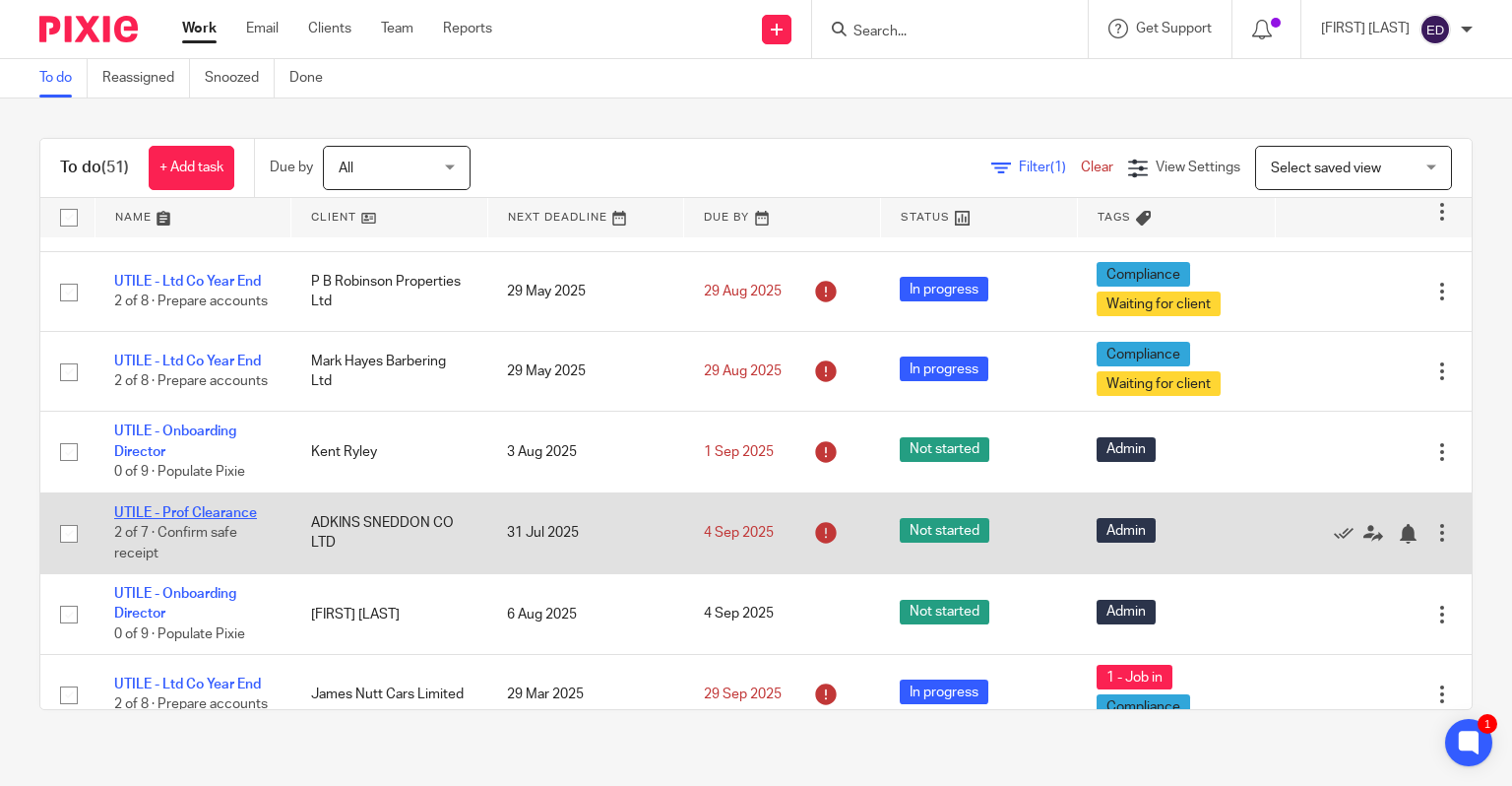 click on "UTILE - Prof Clearance" 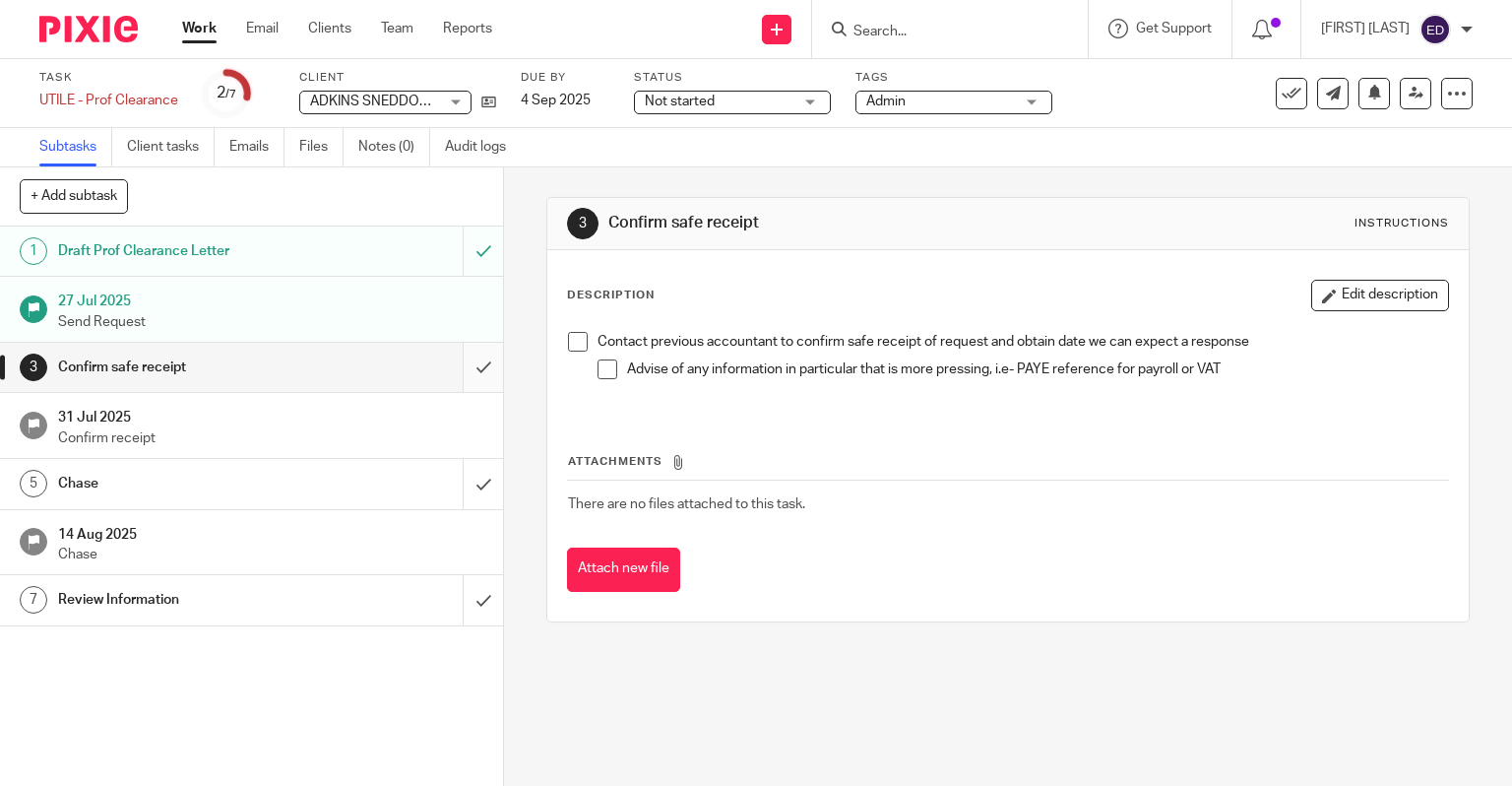 scroll, scrollTop: 0, scrollLeft: 0, axis: both 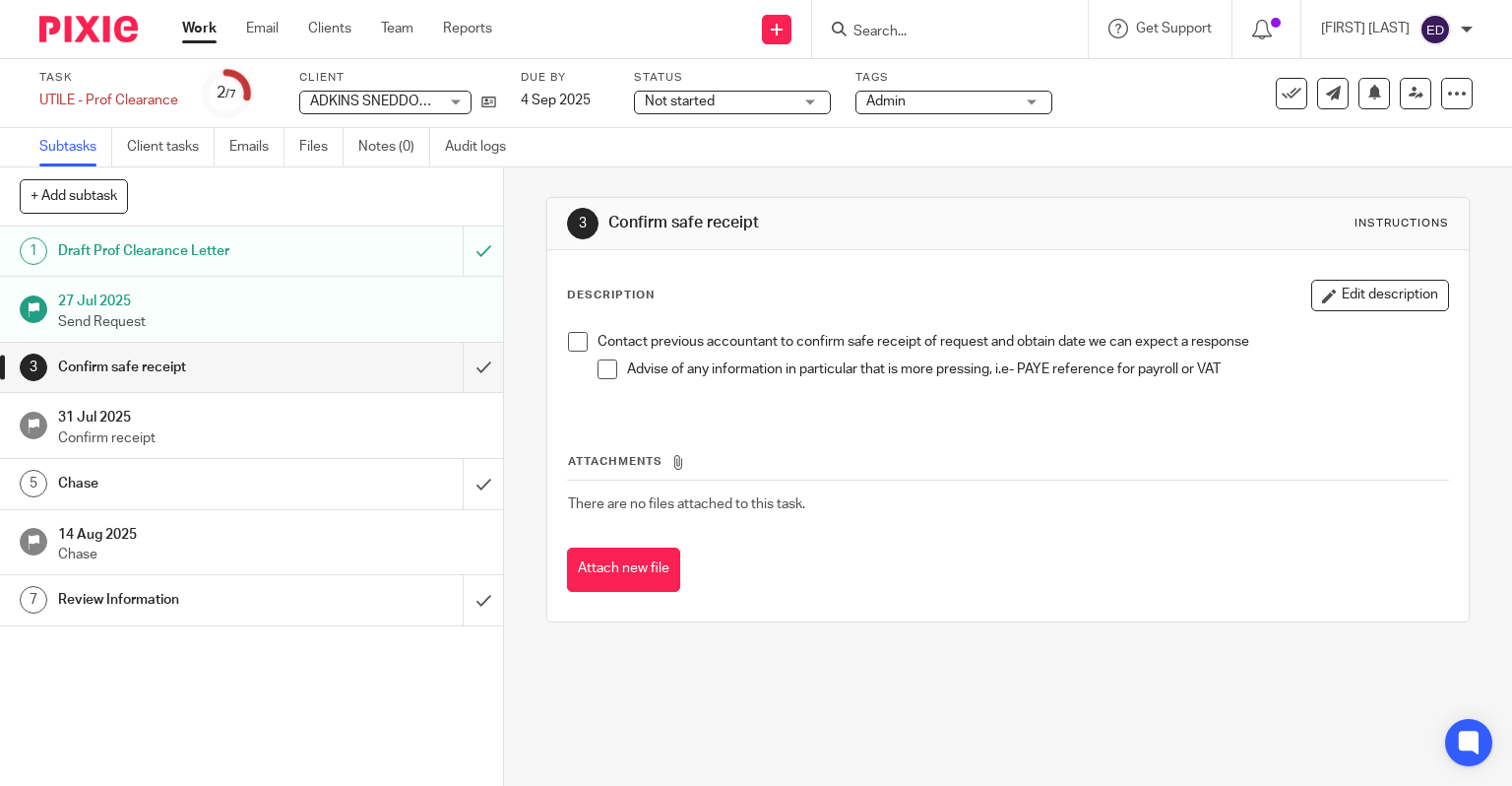click at bounding box center (578, 342) 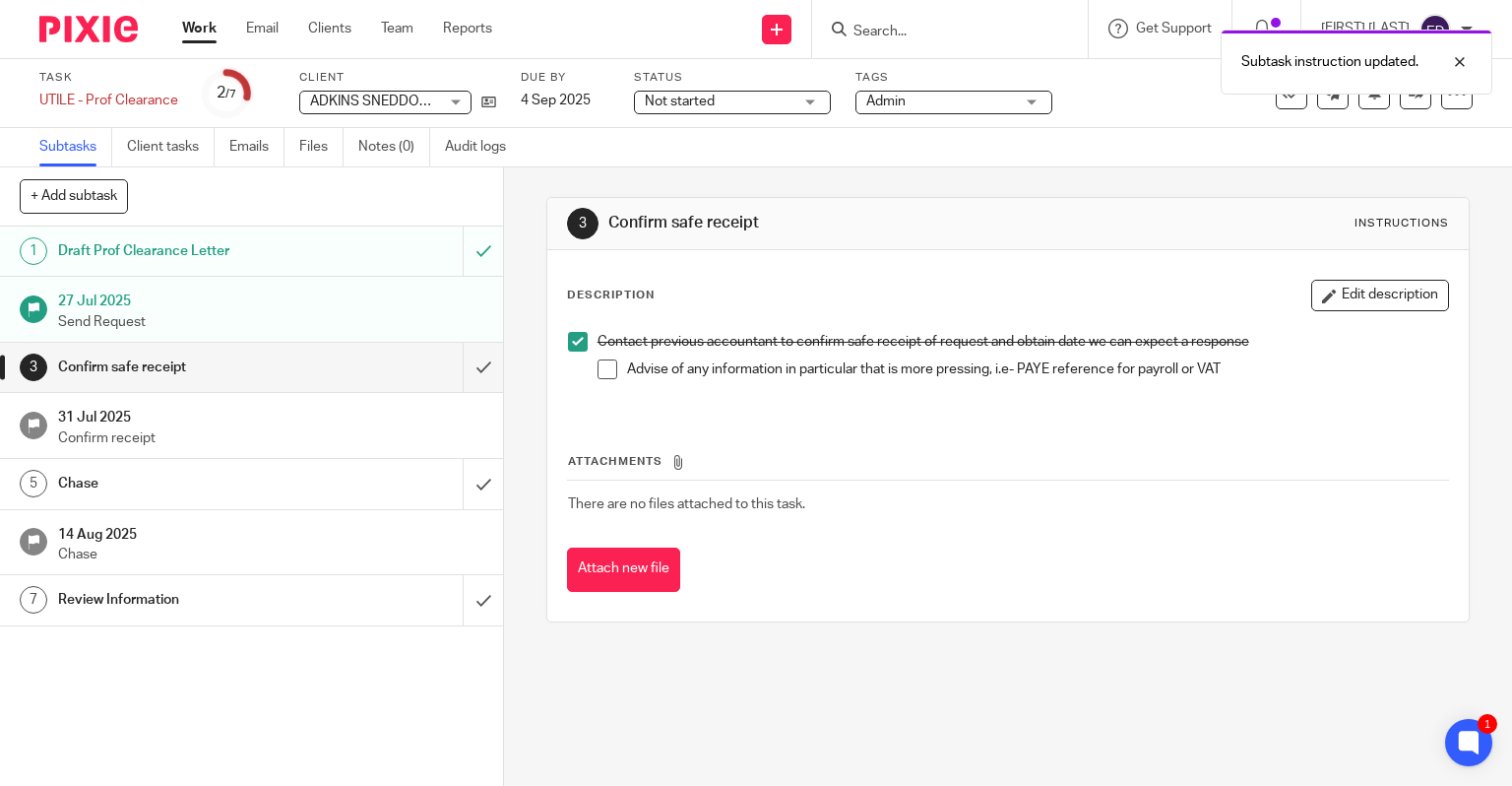 click on "Task
UTILE - Prof Clearance   Save
UTILE - Prof Clearance
2 /7
Client
ADKINS SNEDDON CO LTD
ADKINS SNEDDON CO LTD
No client selected
321 Corporate Payroll Ltd
97 Limited
Aaran Addis
Aaron Bunn
Abraham Bwalya
Adam Payne
Adam Pitt
ADKINS SNEDDON CO LTD
AJP Transport Limited
Aled Johnson
Alex James
Alison Claire O'Donnell
Alison Hubball Estates Limited
Alison Jane Hubball
All The Corners Bespoke Cleaning Ltd
Alpha Brokers Services Ltd" at bounding box center [756, 94] 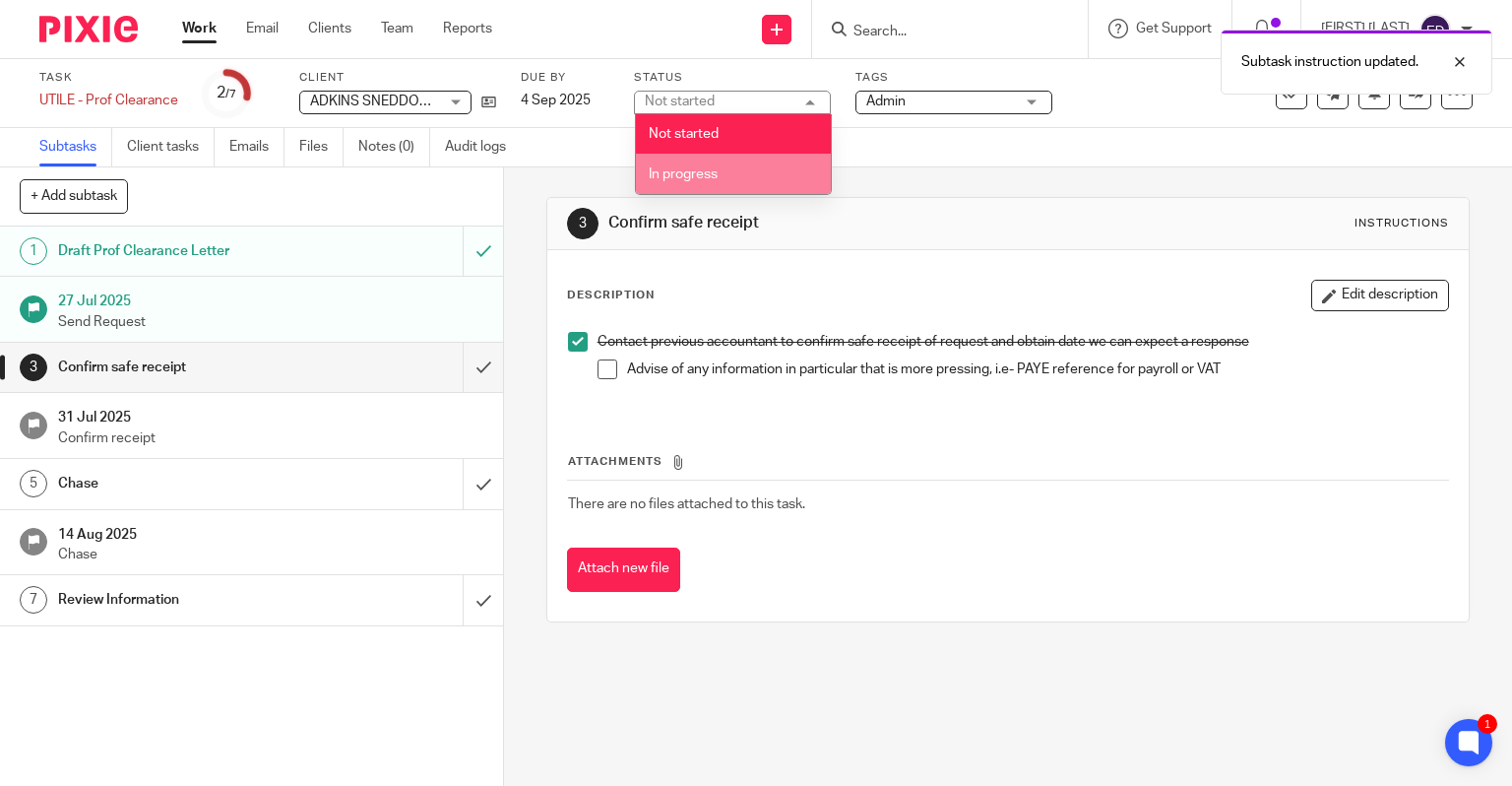 click on "In progress" at bounding box center [733, 173] 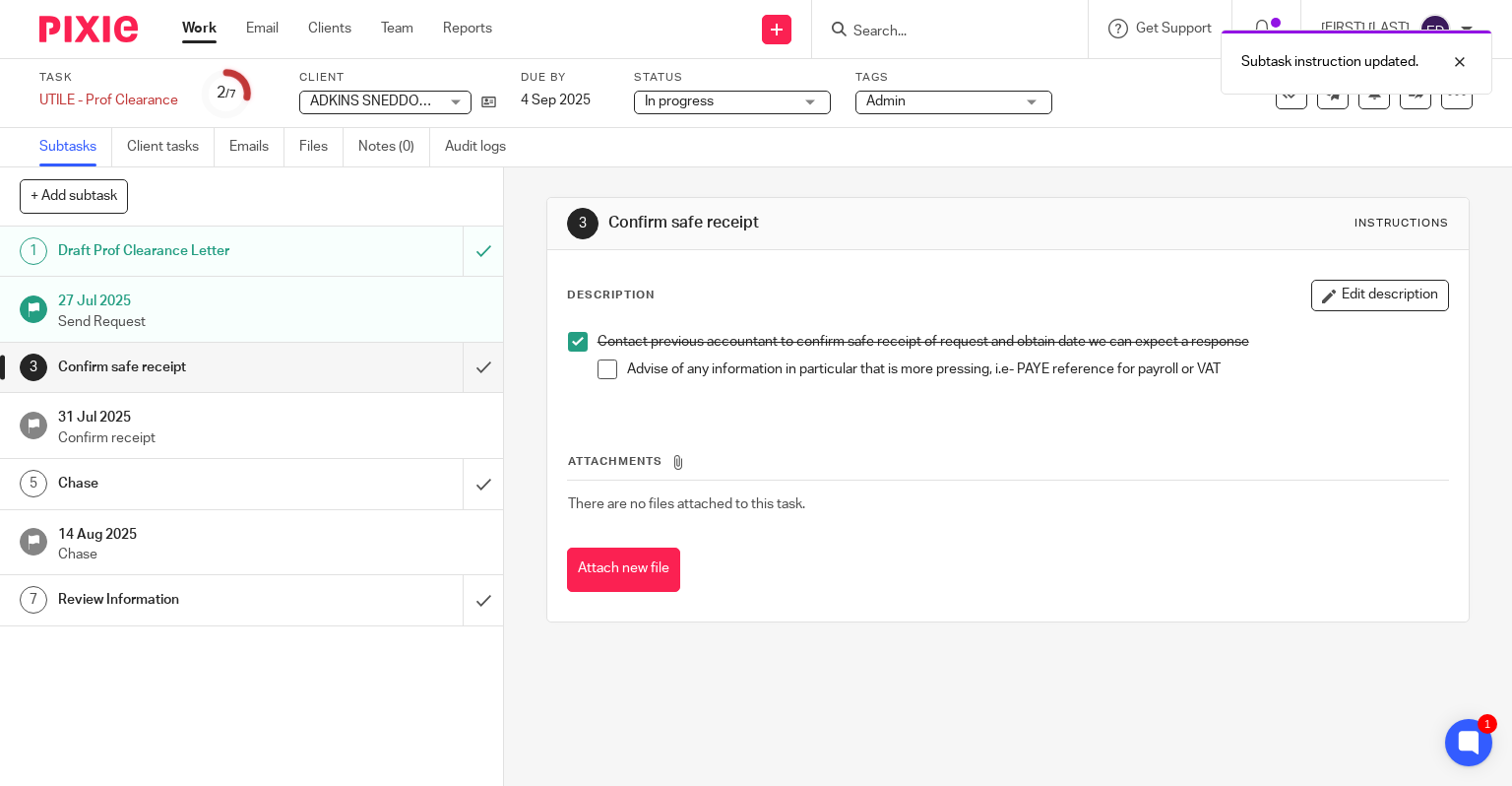 click on "Work" at bounding box center [199, 29] 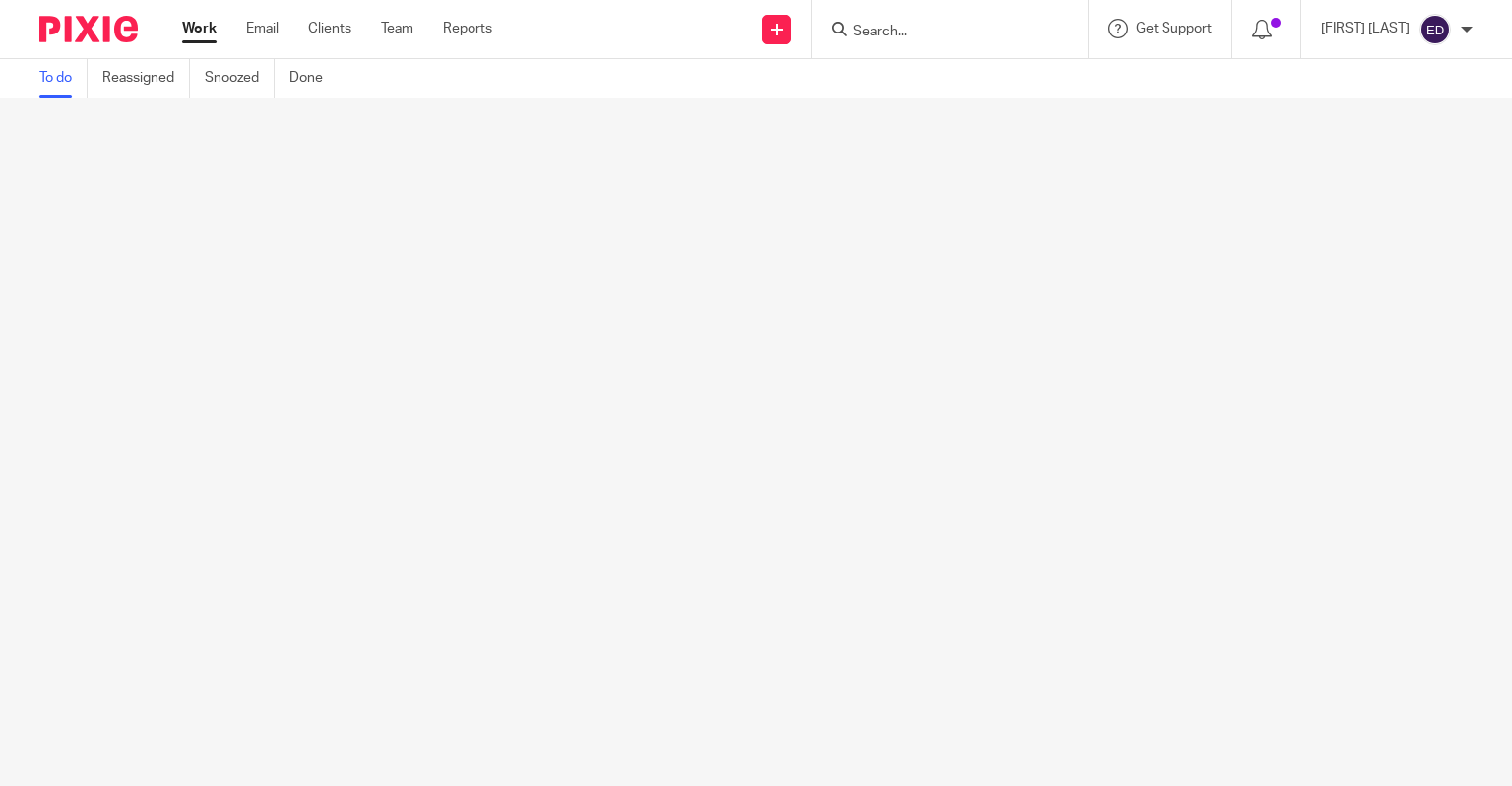 scroll, scrollTop: 0, scrollLeft: 0, axis: both 